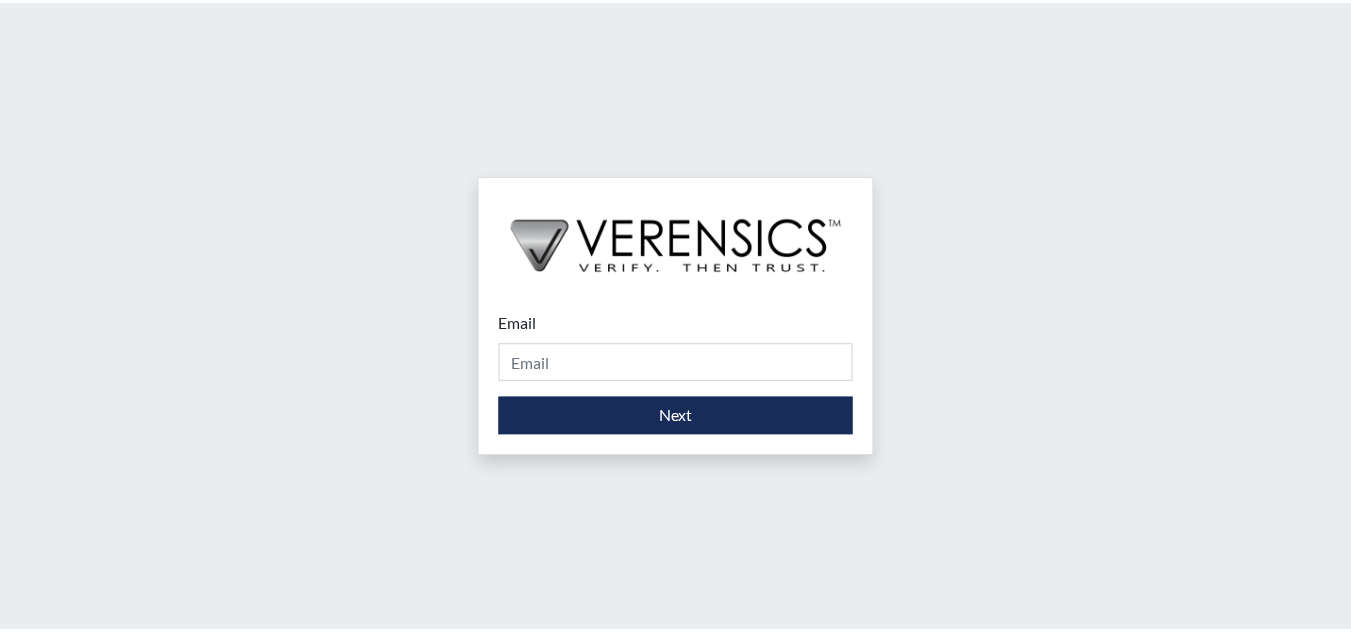 scroll, scrollTop: 0, scrollLeft: 0, axis: both 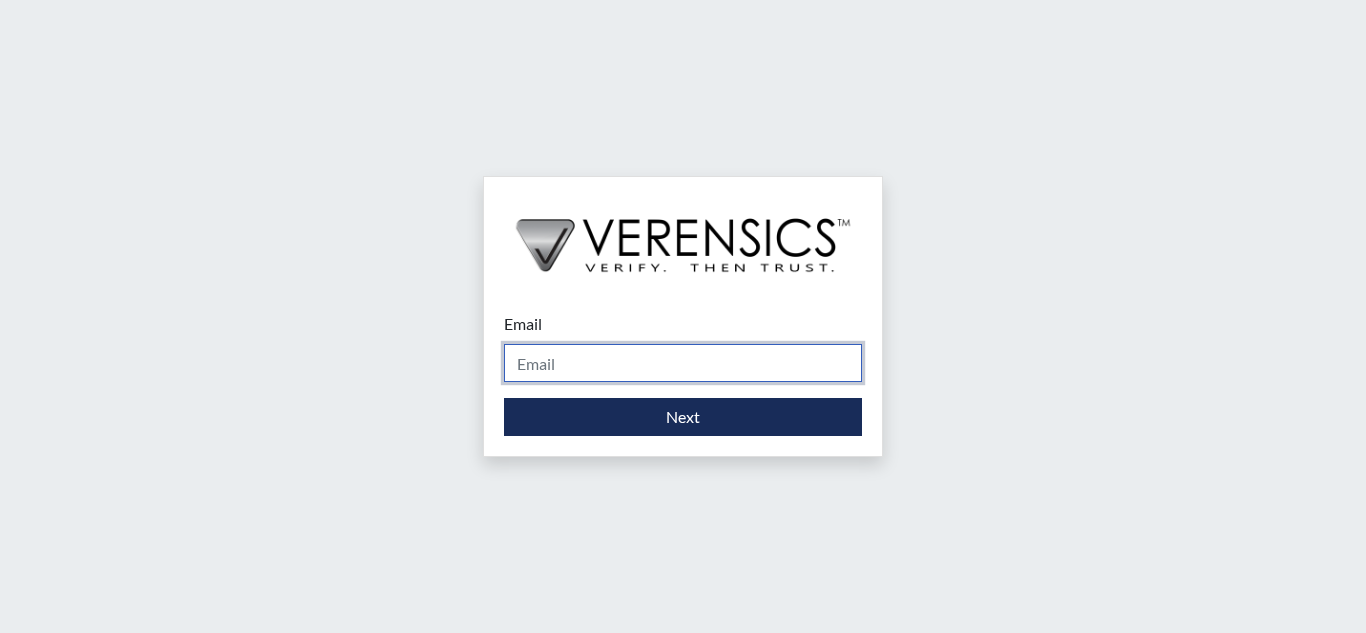 click on "Email" at bounding box center [683, 363] 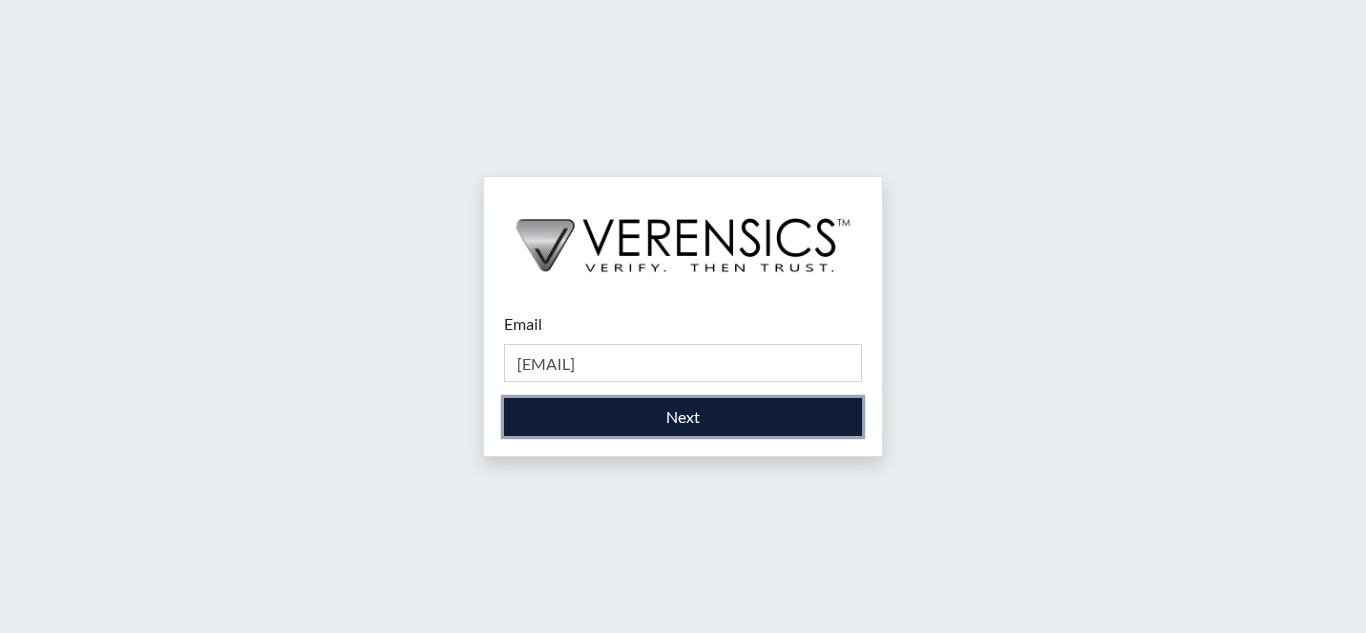 click on "Next" at bounding box center [683, 417] 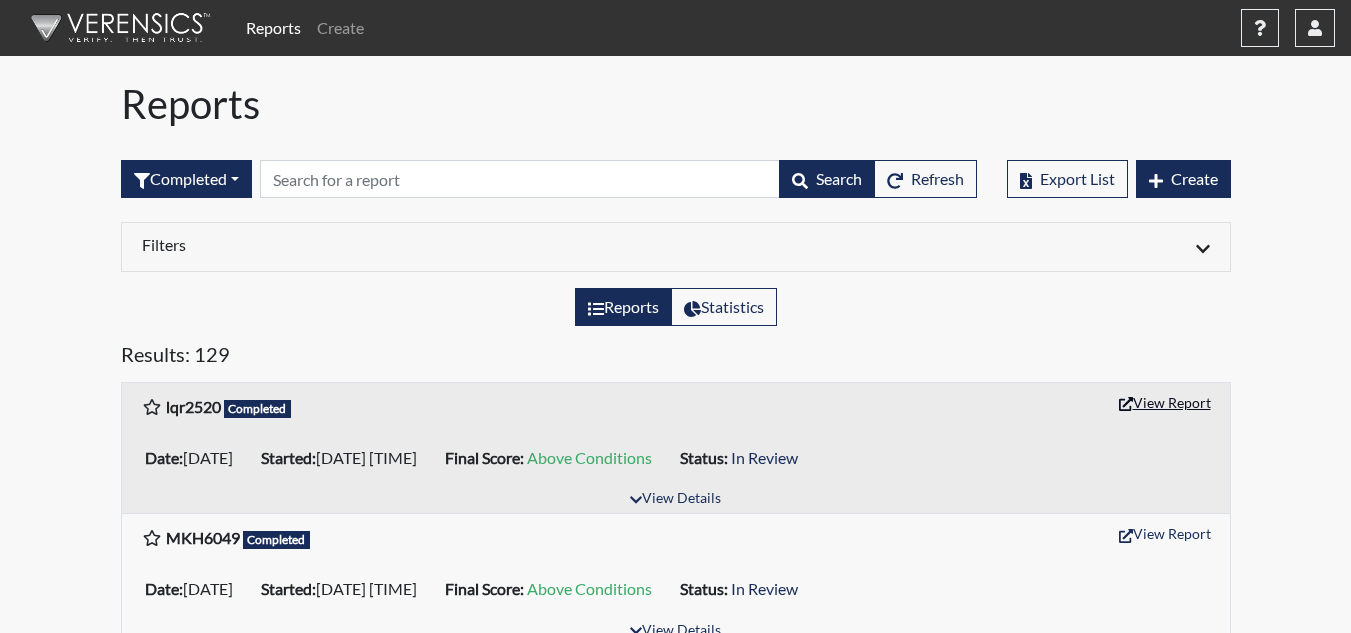click on "View Report" at bounding box center (1165, 402) 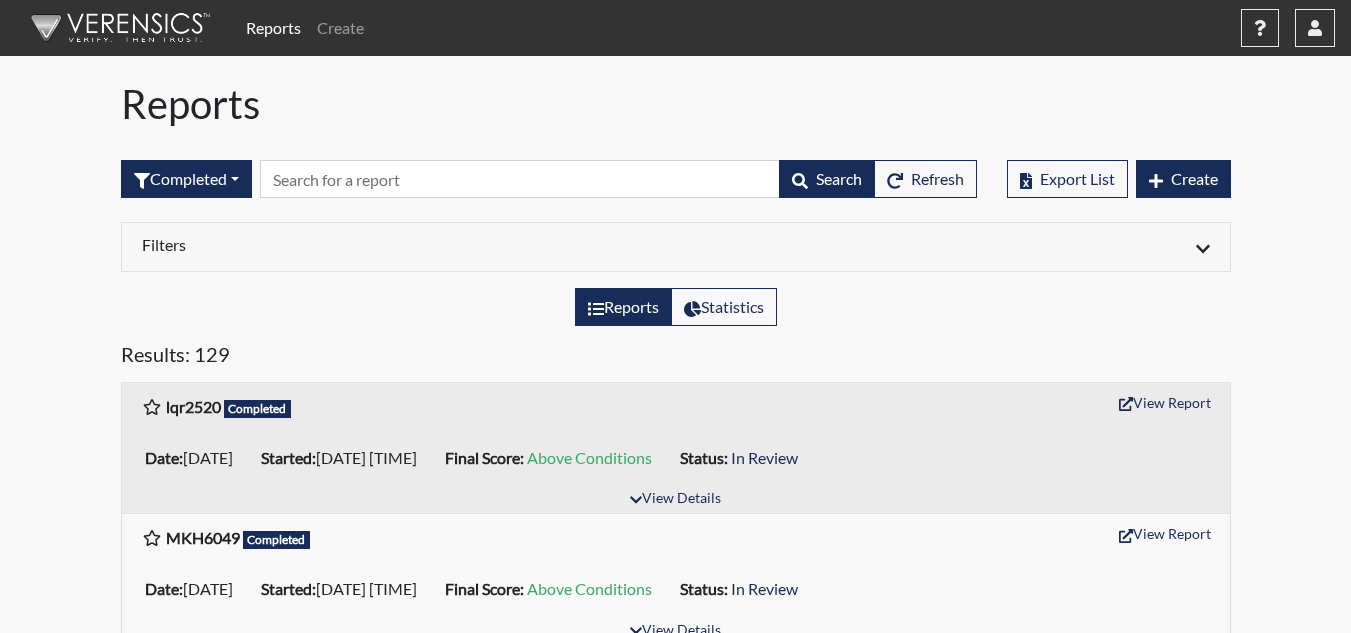 click on "Reports Create Help Center × Verensics Best Practices How to successfully use the Verensics platform. How to Start Interviewing This video instructs you how to start an interview, whether remotely or at your facility. Creating an Investigation  This video explains how to open investigations and add interviews to an investigation.  How to Edit Your Organization and Users  This video instructs you how to edit your organization's characteristics, including adding and editing your organization's users.  Dashboard Overview  This video instructs you in all of the functions and tools on the reports dashboard.  Viewing Reports  This video explains how to access/interpret/edit reports and describes all of the functionality and charts in the reports.  User [EMAIL] Organization [STATE] Department of Corrections Sign Out" at bounding box center (675, 40) 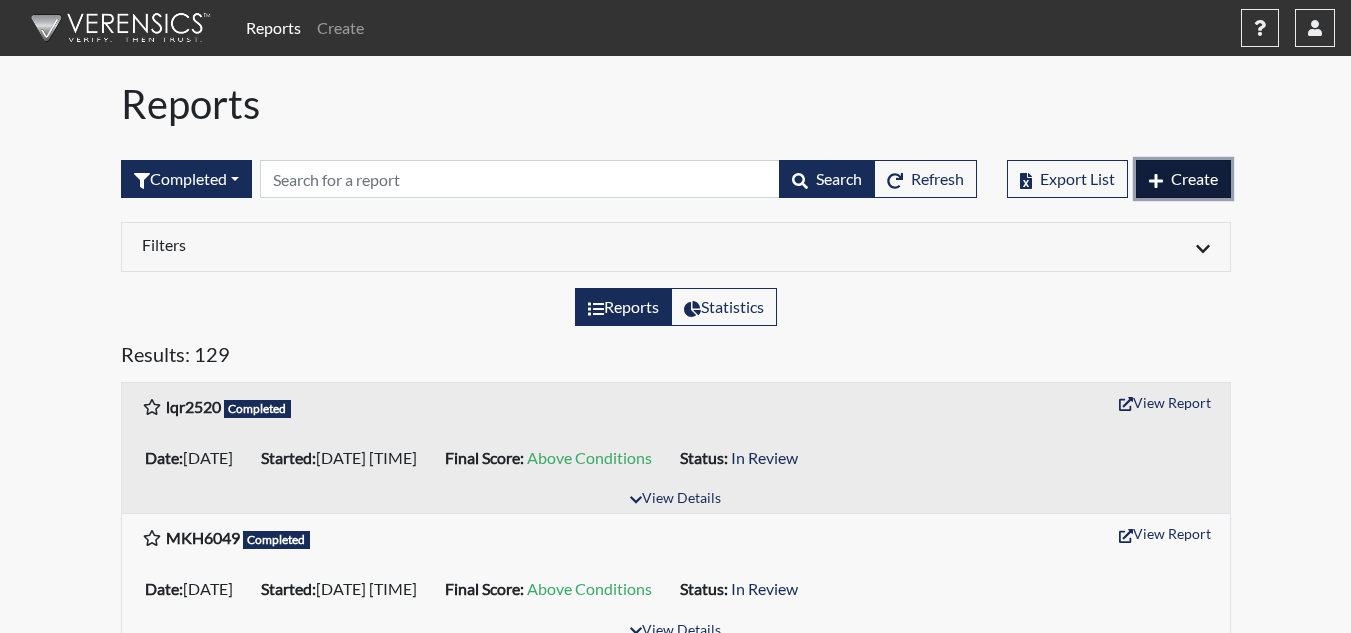 click on "Create" at bounding box center (1194, 178) 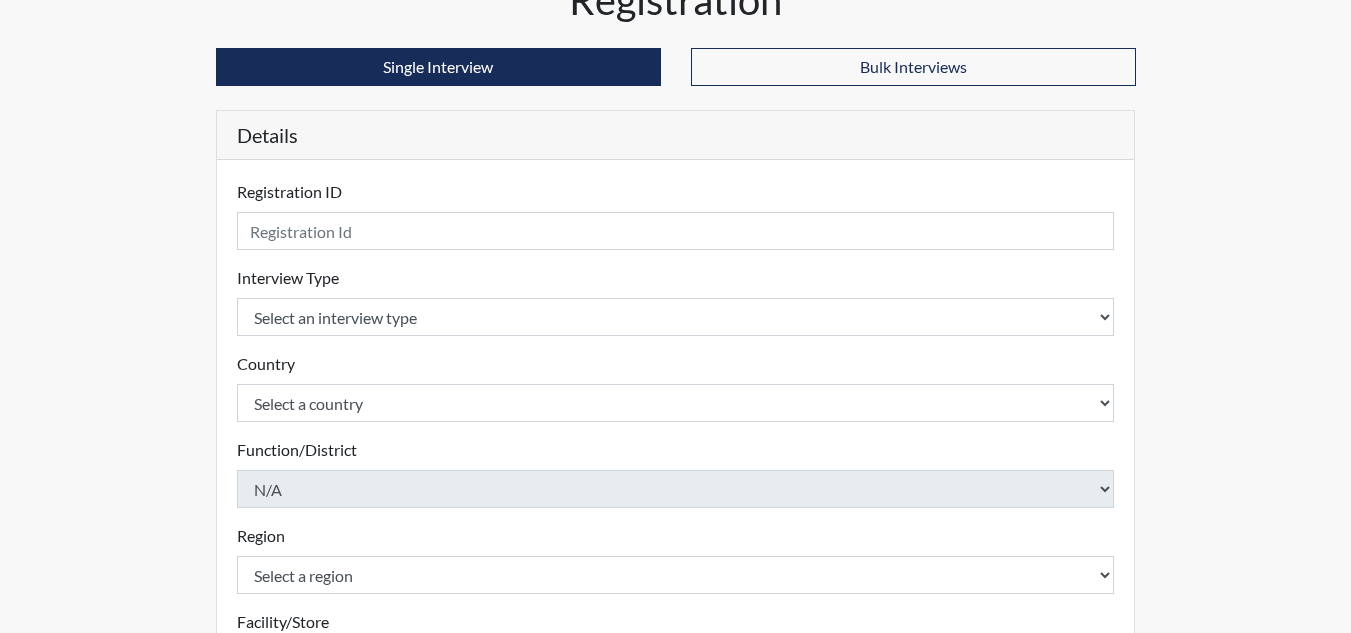 scroll, scrollTop: 200, scrollLeft: 0, axis: vertical 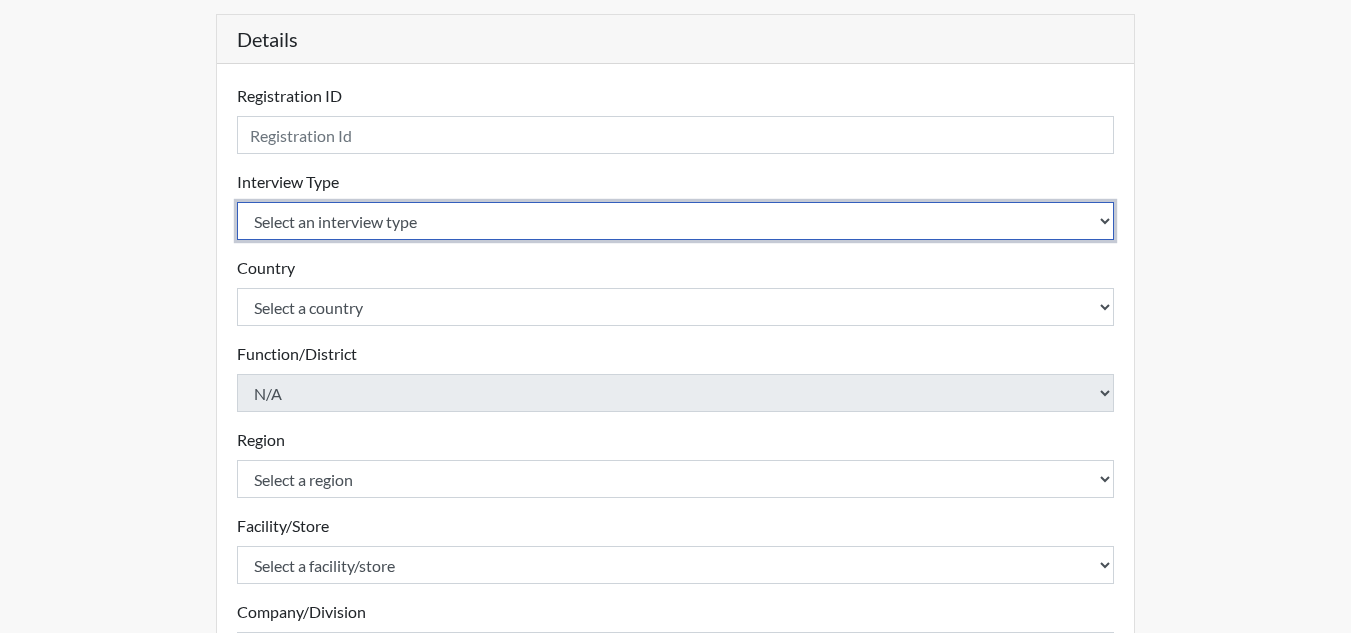 click on "Select an interview type  Corrections Pre-Employment" at bounding box center [676, 221] 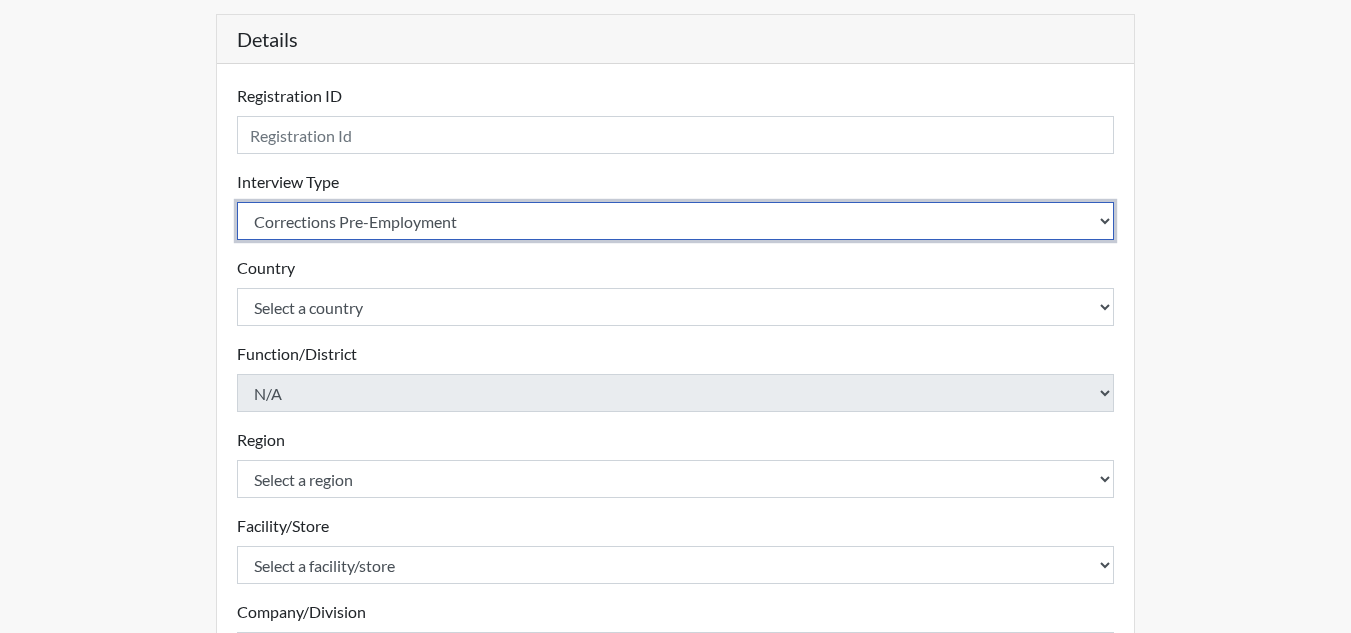 click on "Select an interview type  Corrections Pre-Employment" at bounding box center [676, 221] 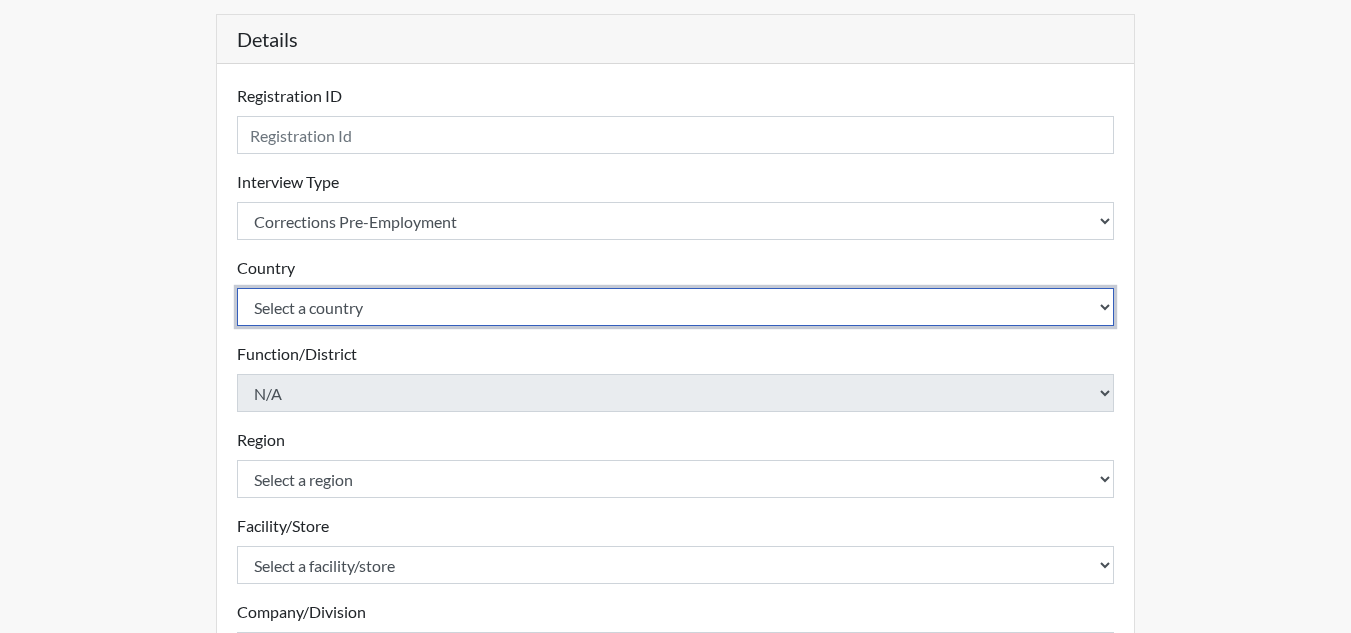 click on "Select a country  United States   Mexico" at bounding box center [676, 221] 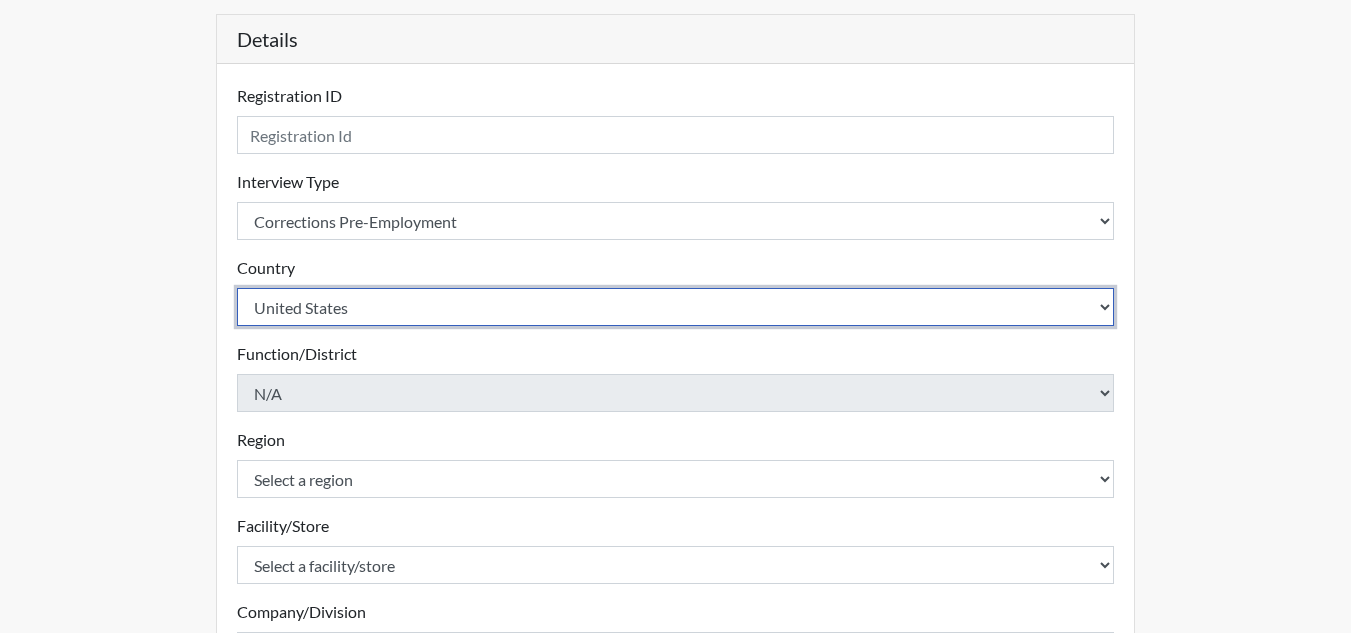 click on "Select a country  United States   Mexico" at bounding box center [676, 221] 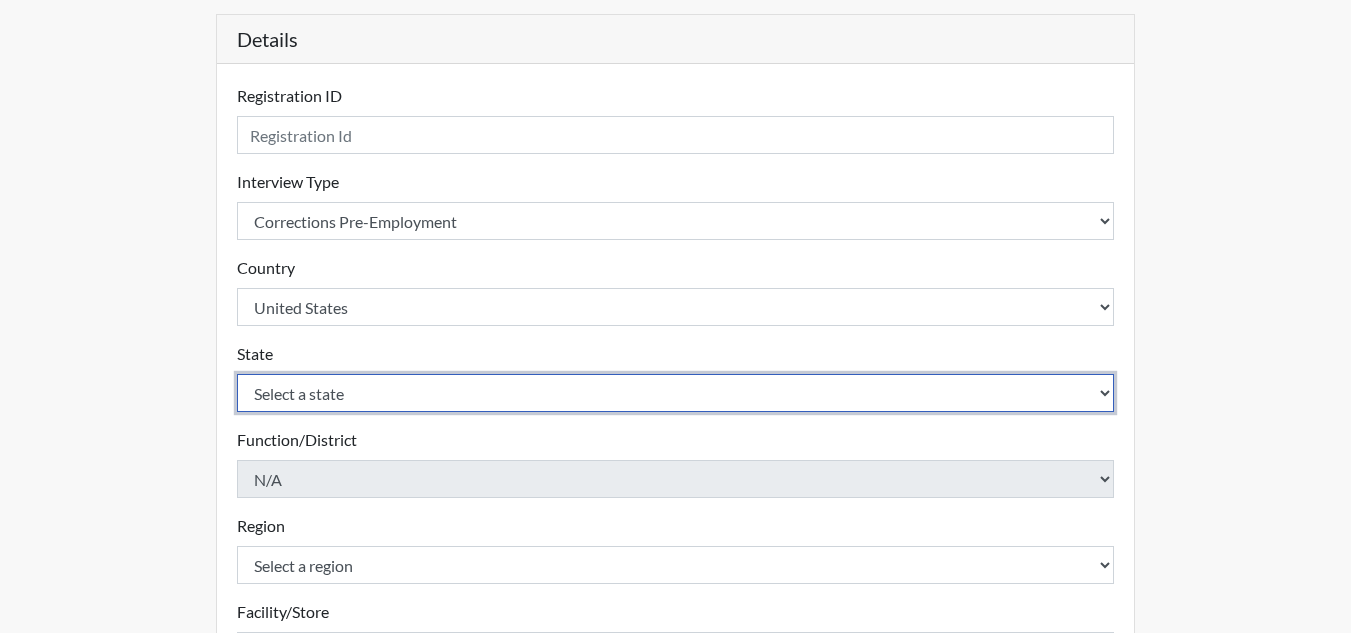 click on "Select a state  Alabama   Alaska   Arizona   Arkansas   California   Colorado   Connecticut   Delaware   Florida   Georgia   Hawaii   Idaho   Illinois   Indiana   Iowa   Kansas   Kentucky   Louisiana   Maine   Maryland   Massachusetts   Michigan   Minnesota   Mississippi   Missouri   Montana   Nebraska   Nevada   New Hampshire   New Jersey   New Mexico   New York   North Carolina   North Dakota   Ohio   Oklahoma   Oregon   Pennsylvania   Rhode Island   South Carolina   South Dakota   Tennessee   Texas   Utah   Vermont   Virginia   Washington   West Virginia   Wisconsin   Wyoming" at bounding box center (676, 221) 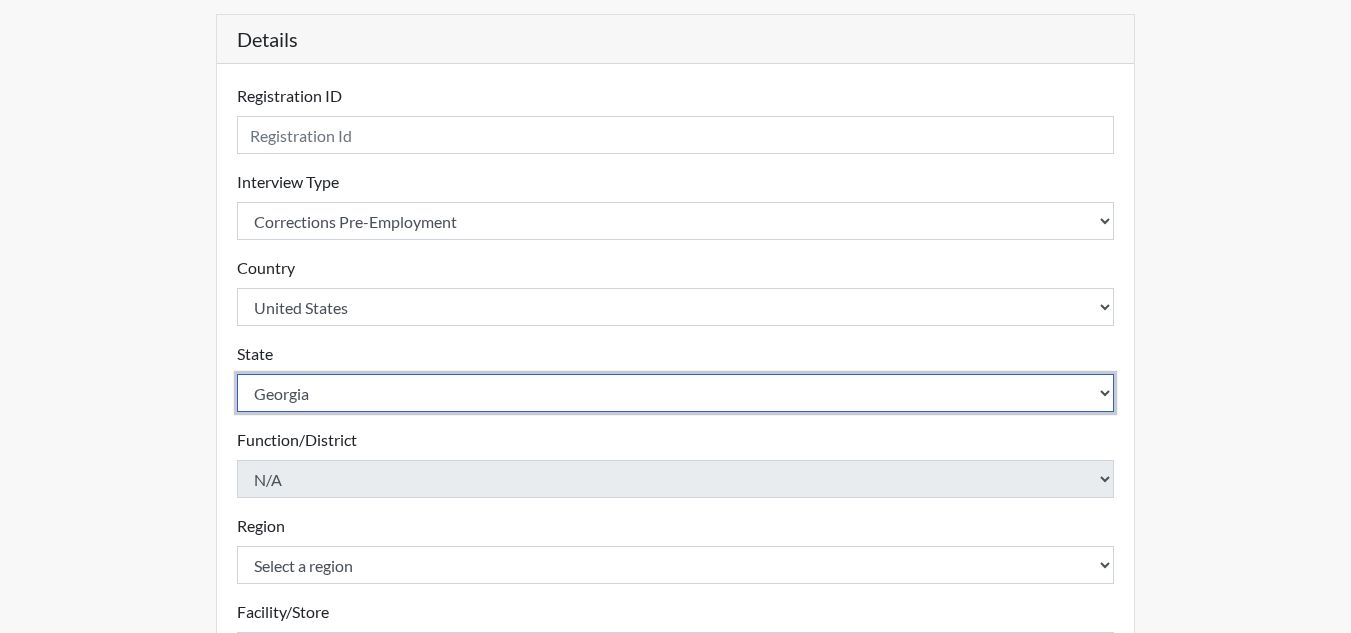 click on "Select a state  Alabama   Alaska   Arizona   Arkansas   California   Colorado   Connecticut   Delaware   Florida   Georgia   Hawaii   Idaho   Illinois   Indiana   Iowa   Kansas   Kentucky   Louisiana   Maine   Maryland   Massachusetts   Michigan   Minnesota   Mississippi   Missouri   Montana   Nebraska   Nevada   New Hampshire   New Jersey   New Mexico   New York   North Carolina   North Dakota   Ohio   Oklahoma   Oregon   Pennsylvania   Rhode Island   South Carolina   South Dakota   Tennessee   Texas   Utah   Vermont   Virginia   Washington   West Virginia   Wisconsin   Wyoming" at bounding box center (676, 221) 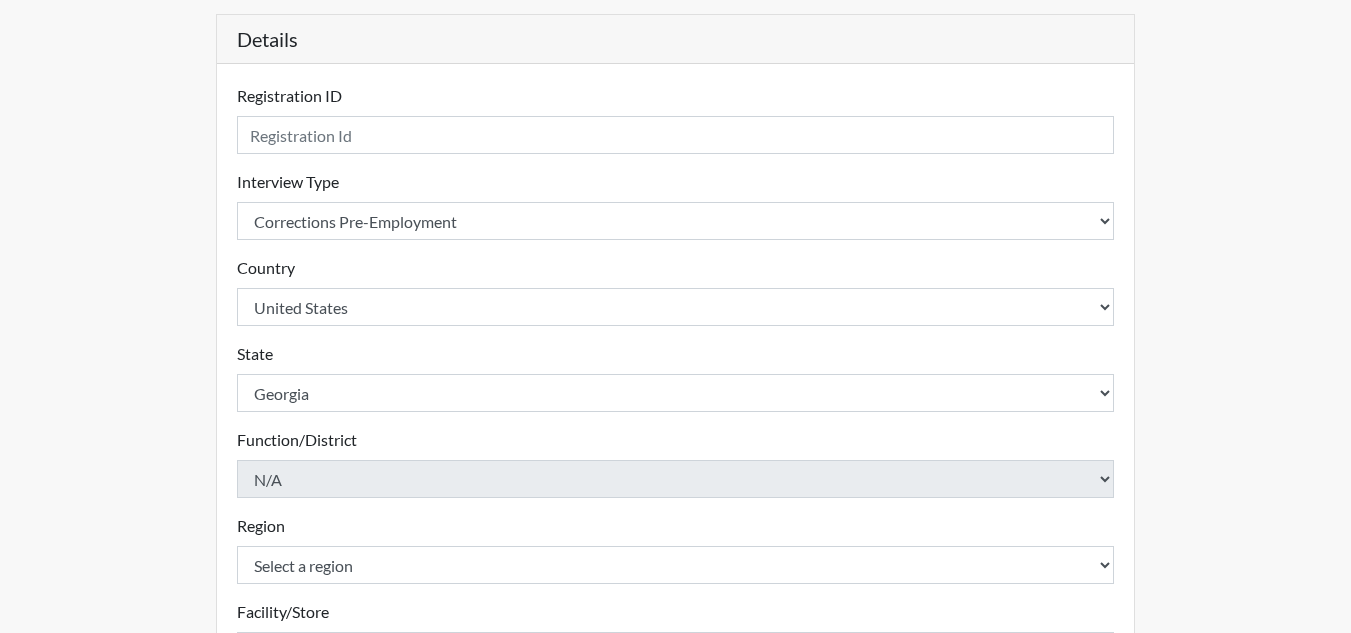 click on "Reports Create Help Center × Verensics Best Practices How to successfully use the Verensics platform. How to Start Interviewing This video instructs you how to start an interview, whether remotely or at your facility. Creating an Investigation  This video explains how to open investigations and add interviews to an investigation.  How to Edit Your Organization and Users  This video instructs you how to edit your organization's characteristics, including adding and editing your organization's users.  Dashboard Overview  This video instructs you in all of the functions and tools on the reports dashboard.  Viewing Reports  This video explains how to access/interpret/edit reports and describes all of the functionality and charts in the reports.  User [EMAIL] Organization [STATE] Department of Corrections Sign Out Registration  Single Interview   Bulk Interviews  Details Registration ID Please provide a registration ID. Interview Type Select an interview type  Corrections Pre-Employment  Country" at bounding box center [675, 405] 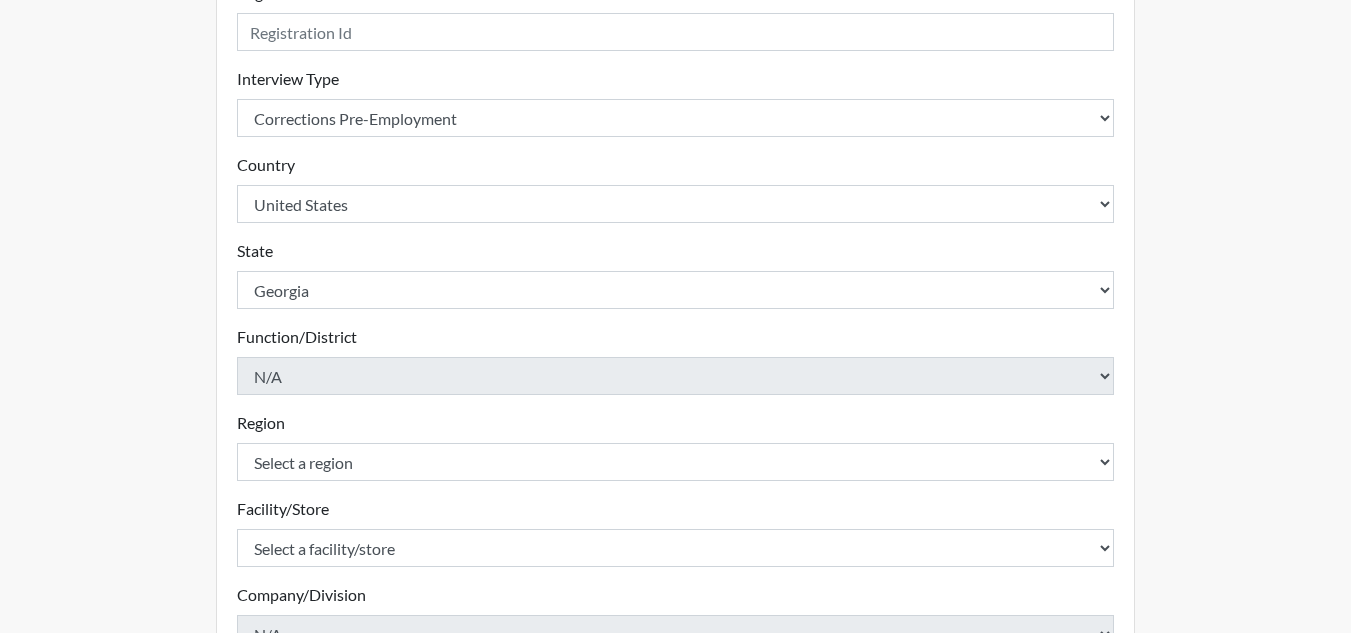 scroll, scrollTop: 400, scrollLeft: 0, axis: vertical 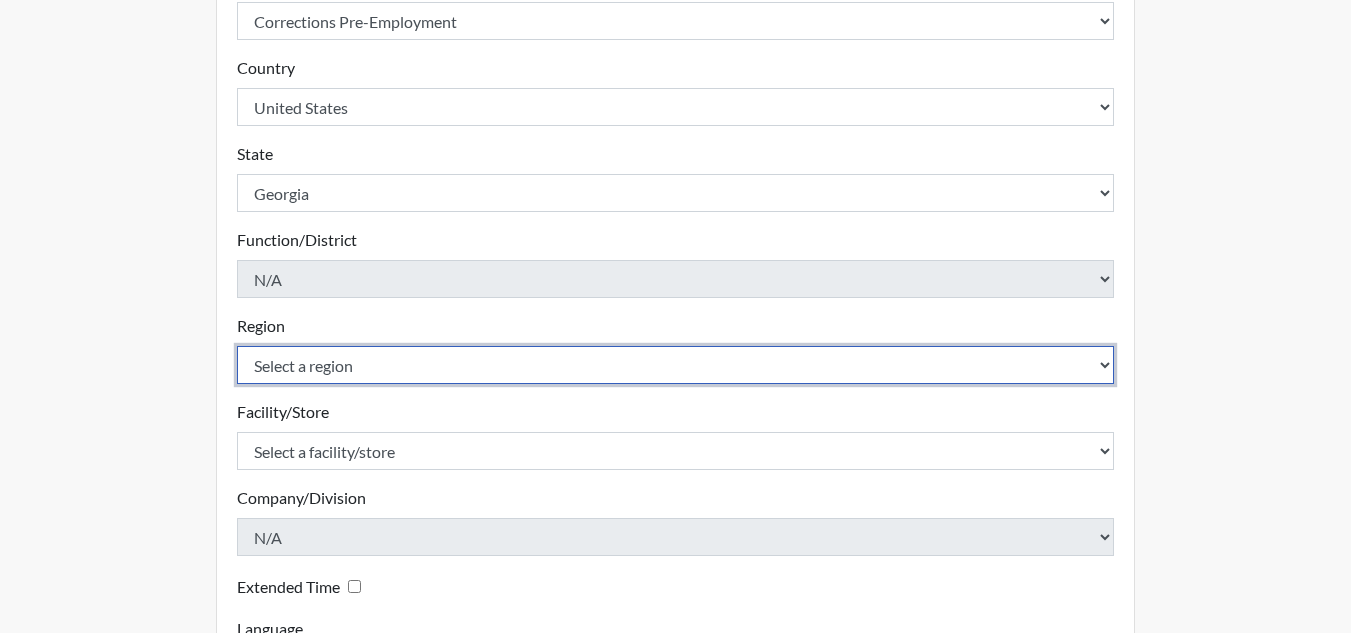 click on "Select a region  North Region" at bounding box center (676, 21) 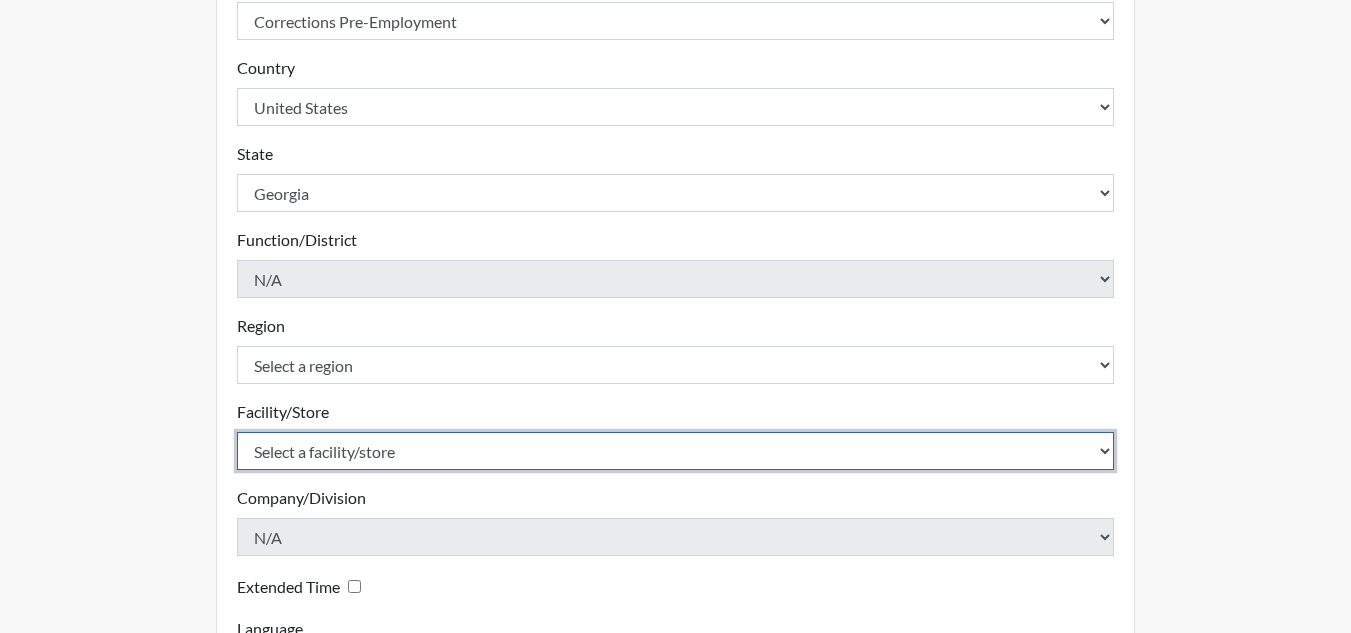 drag, startPoint x: 392, startPoint y: 455, endPoint x: 390, endPoint y: 469, distance: 14.142136 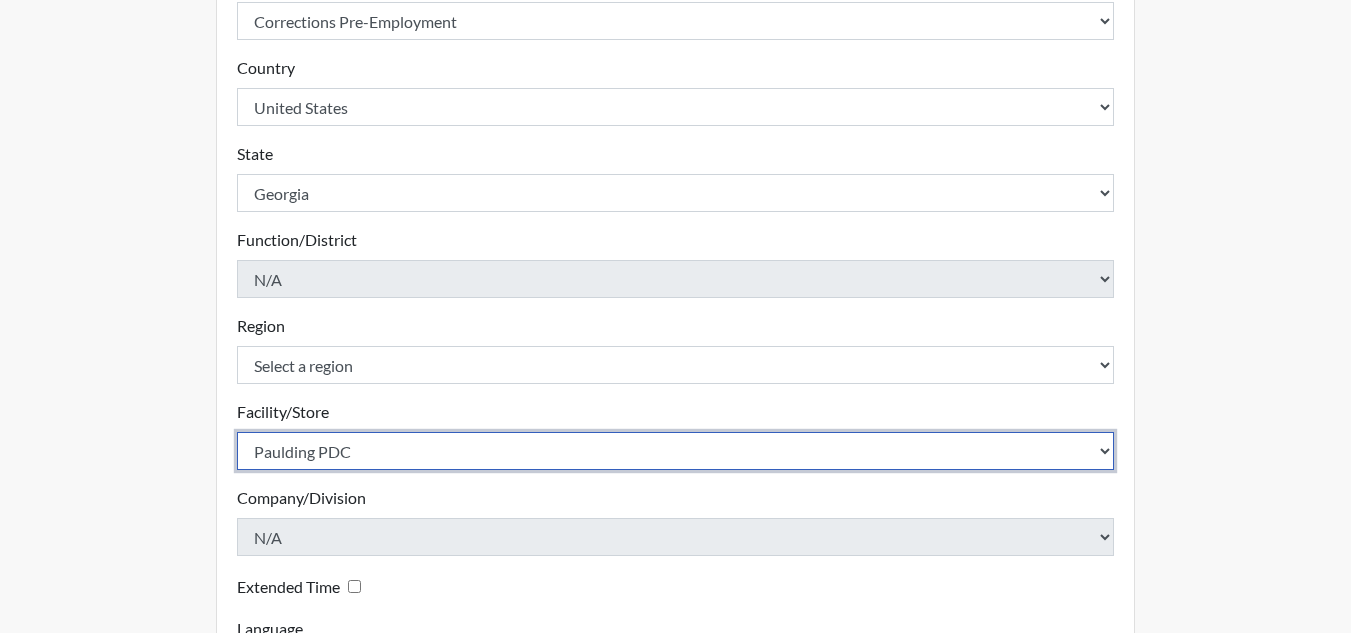click on "Select a facility/store  Paulding PDC" at bounding box center (676, 21) 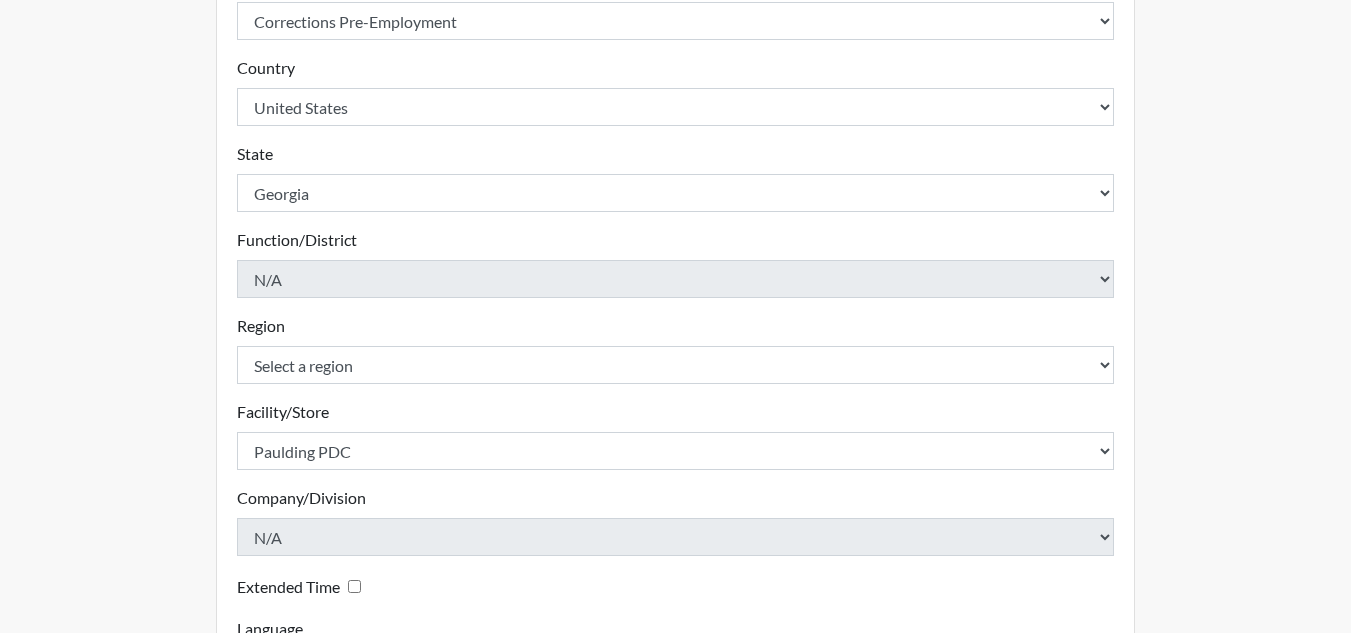 click on "Reports Create Help Center × Verensics Best Practices How to successfully use the Verensics platform. How to Start Interviewing This video instructs you how to start an interview, whether remotely or at your facility. Creating an Investigation  This video explains how to open investigations and add interviews to an investigation.  How to Edit Your Organization and Users  This video instructs you how to edit your organization's characteristics, including adding and editing your organization's users.  Dashboard Overview  This video instructs you in all of the functions and tools on the reports dashboard.  Viewing Reports  This video explains how to access/interpret/edit reports and describes all of the functionality and charts in the reports.  User [EMAIL] Organization [STATE] Department of Corrections Sign Out Registration  Single Interview   Bulk Interviews  Details Registration ID Please provide a registration ID. Interview Type Select an interview type  Corrections Pre-Employment  Country" at bounding box center (675, 205) 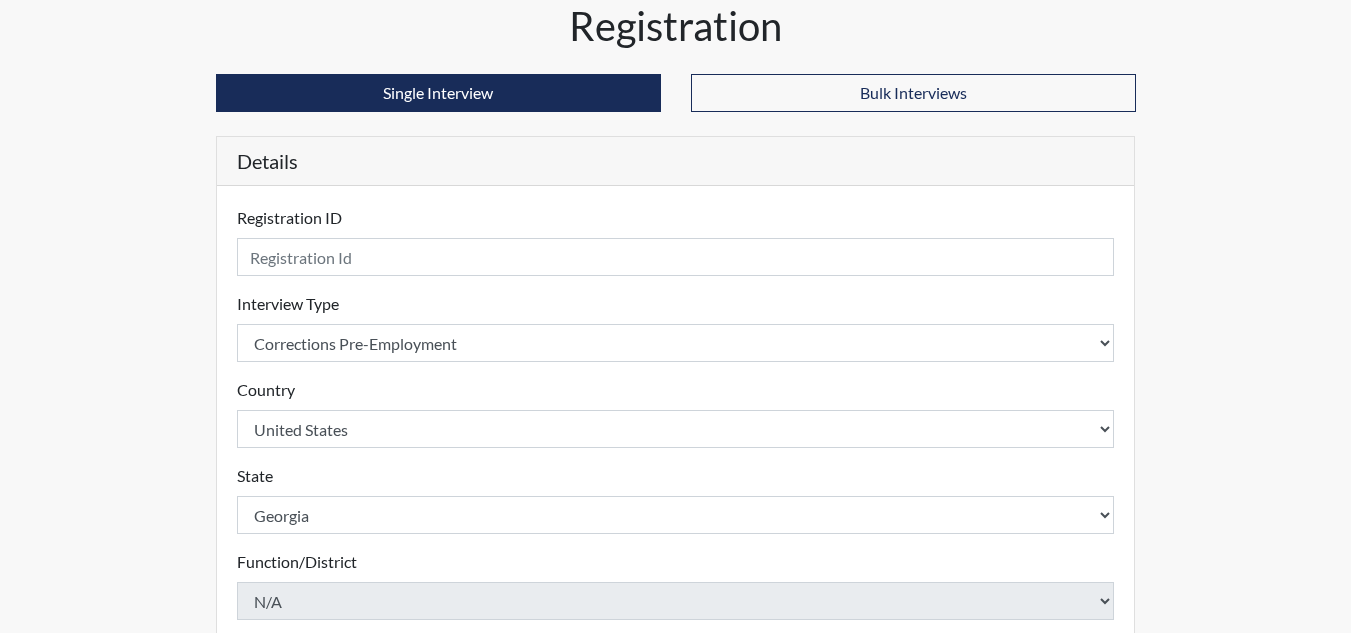 scroll, scrollTop: 0, scrollLeft: 0, axis: both 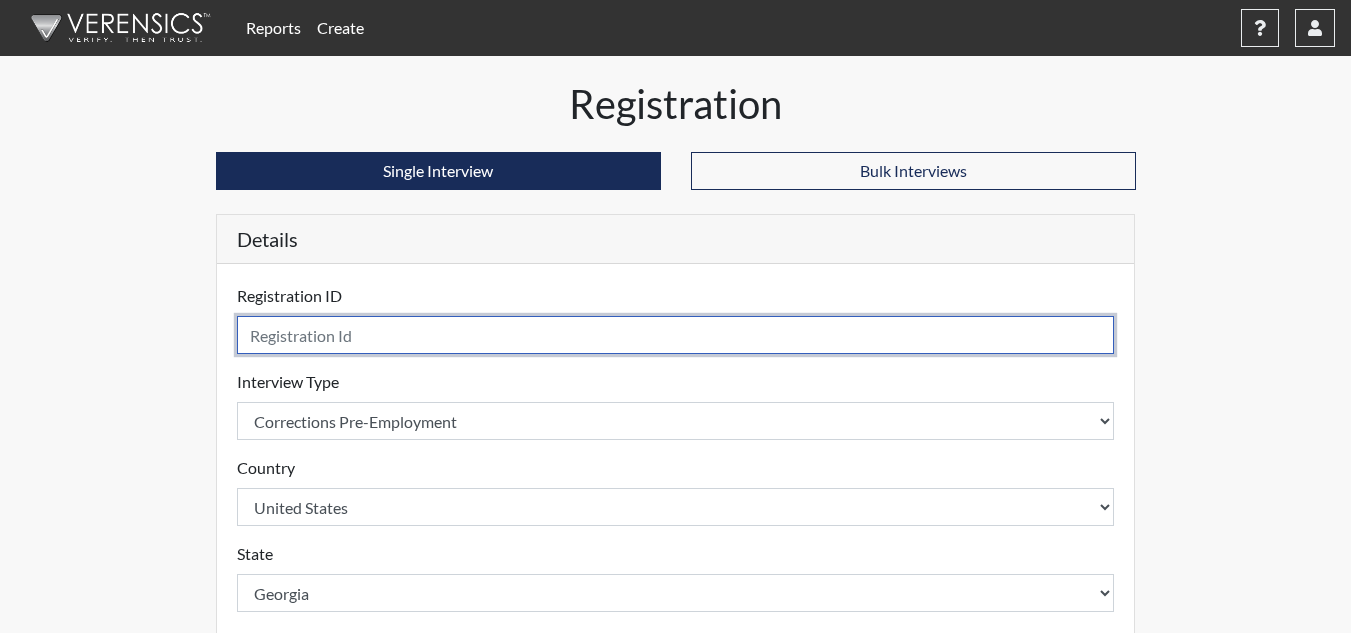 click at bounding box center (676, 335) 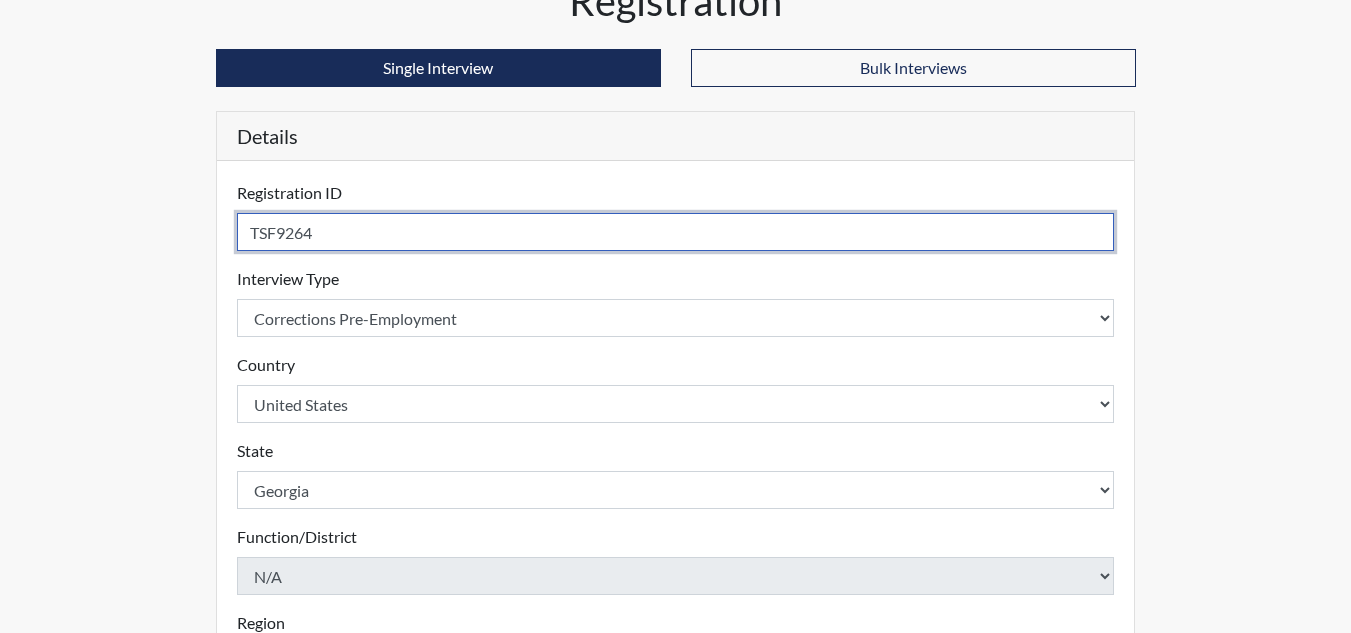 type on "TSF9264" 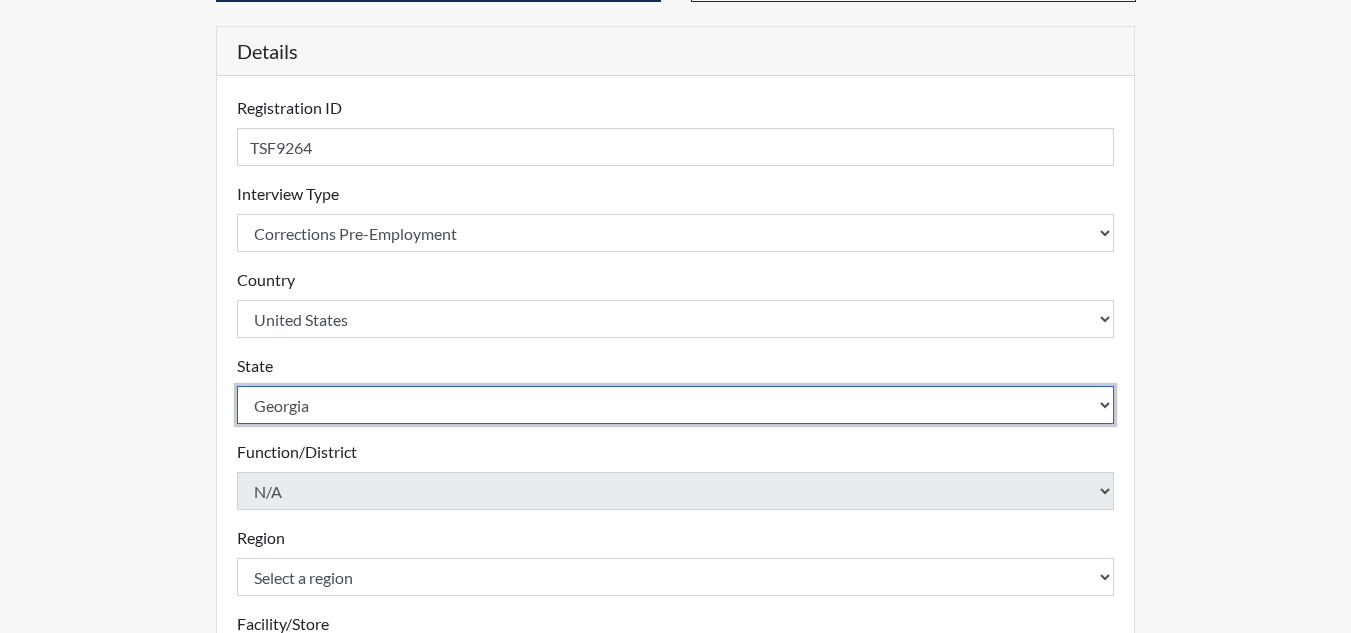 scroll, scrollTop: 200, scrollLeft: 0, axis: vertical 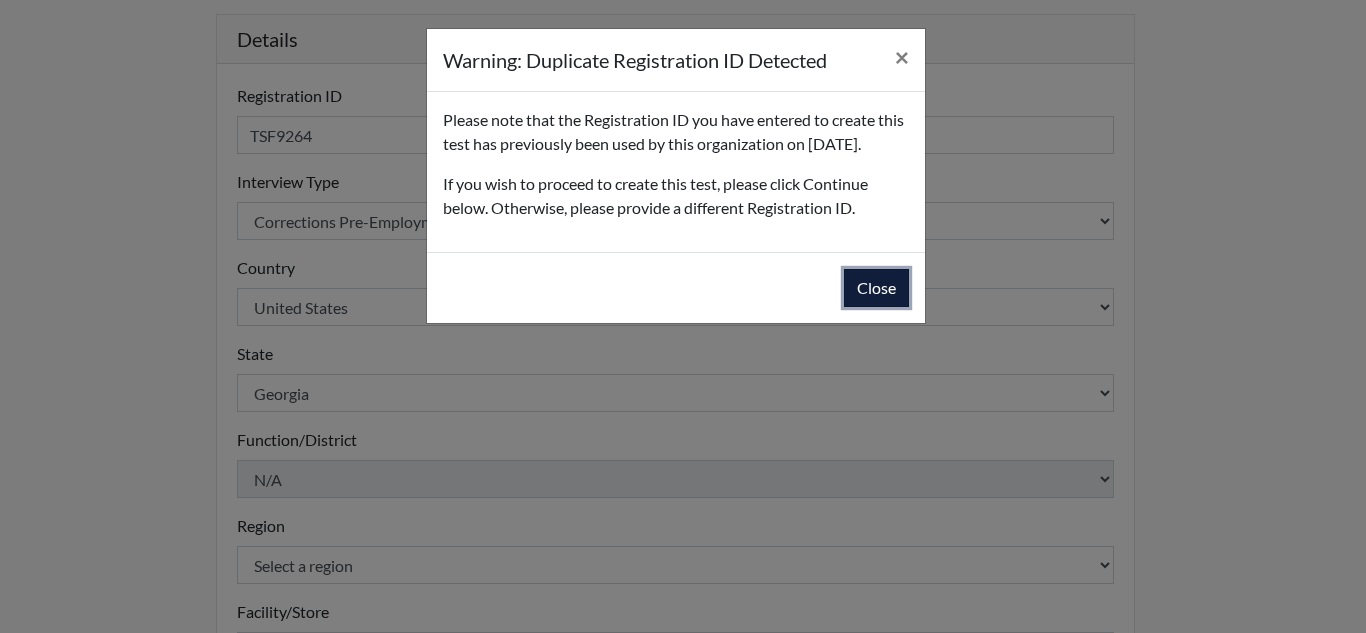 click on "Close" at bounding box center [876, 288] 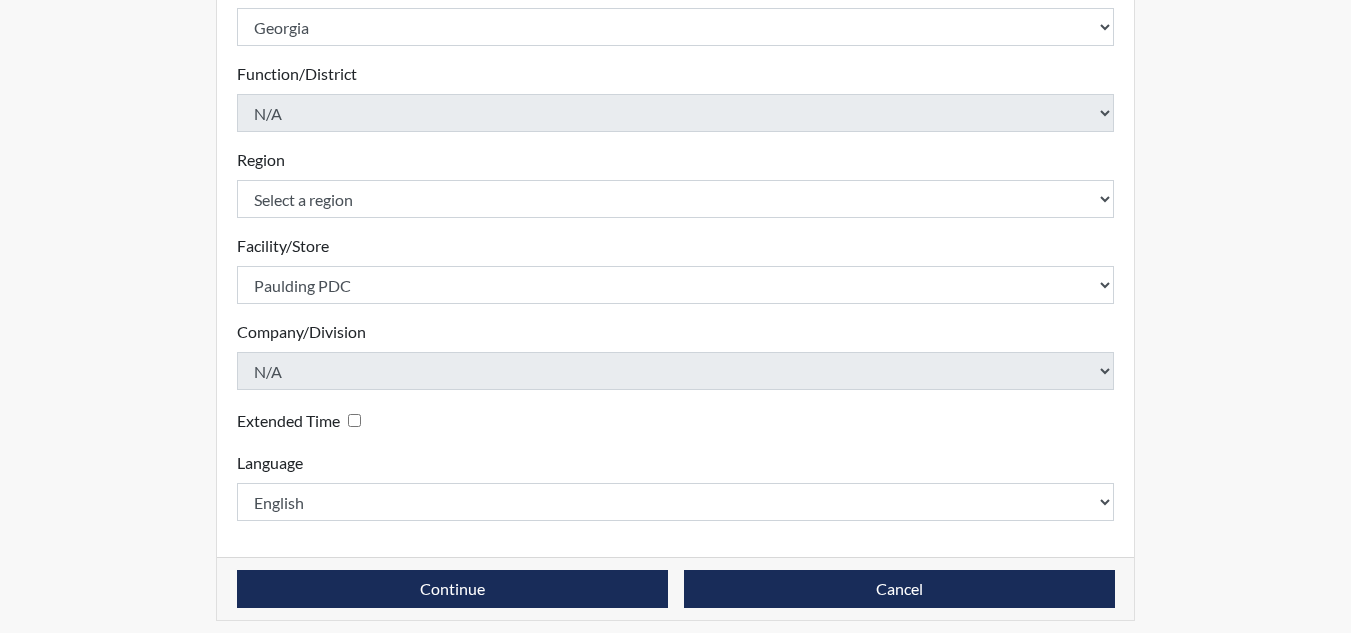 scroll, scrollTop: 578, scrollLeft: 0, axis: vertical 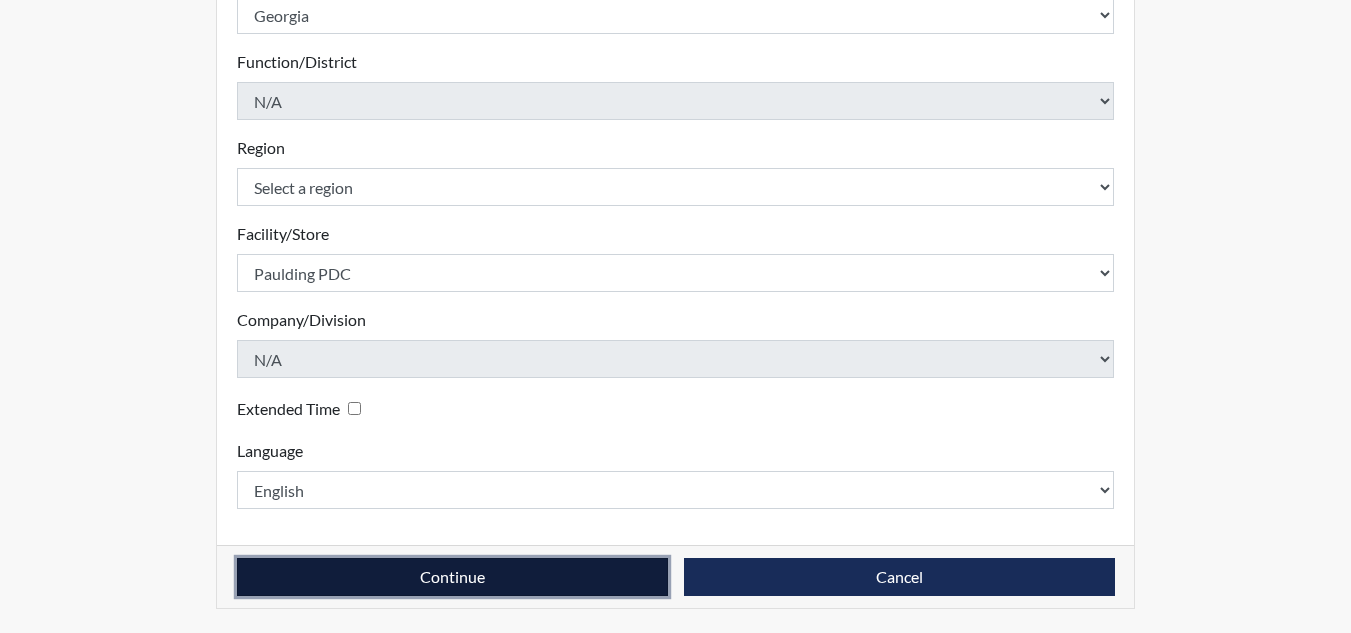 click on "Continue" at bounding box center (452, 577) 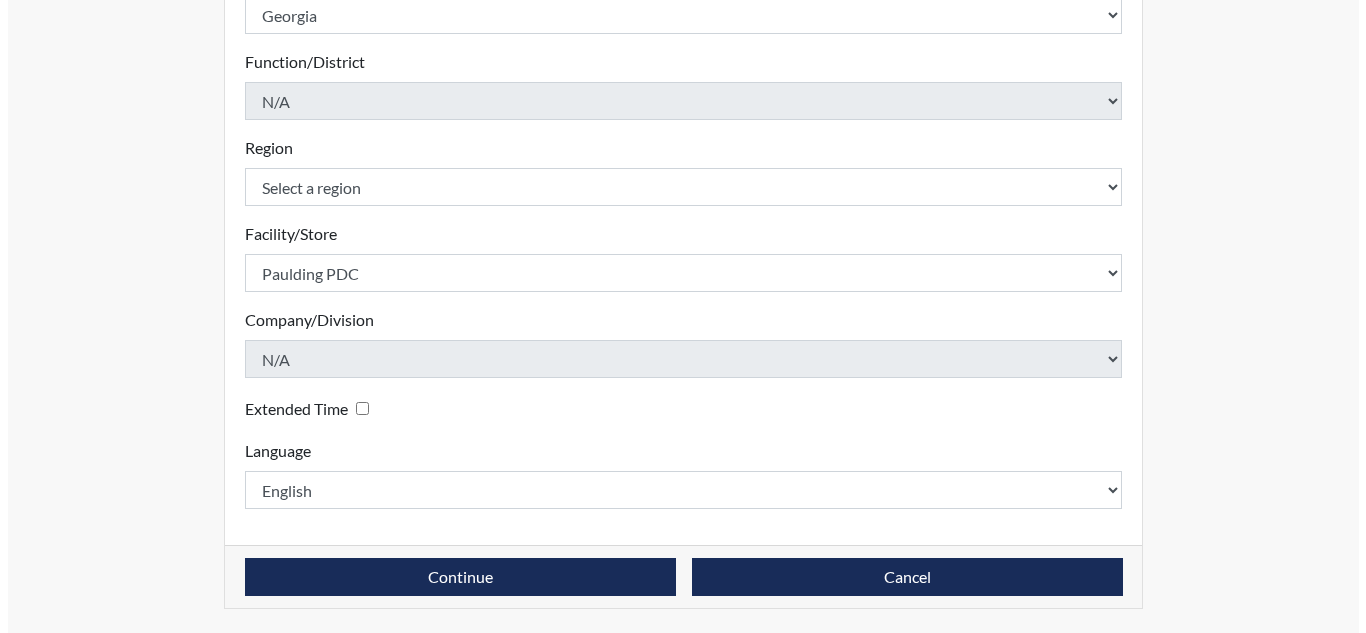 scroll, scrollTop: 0, scrollLeft: 0, axis: both 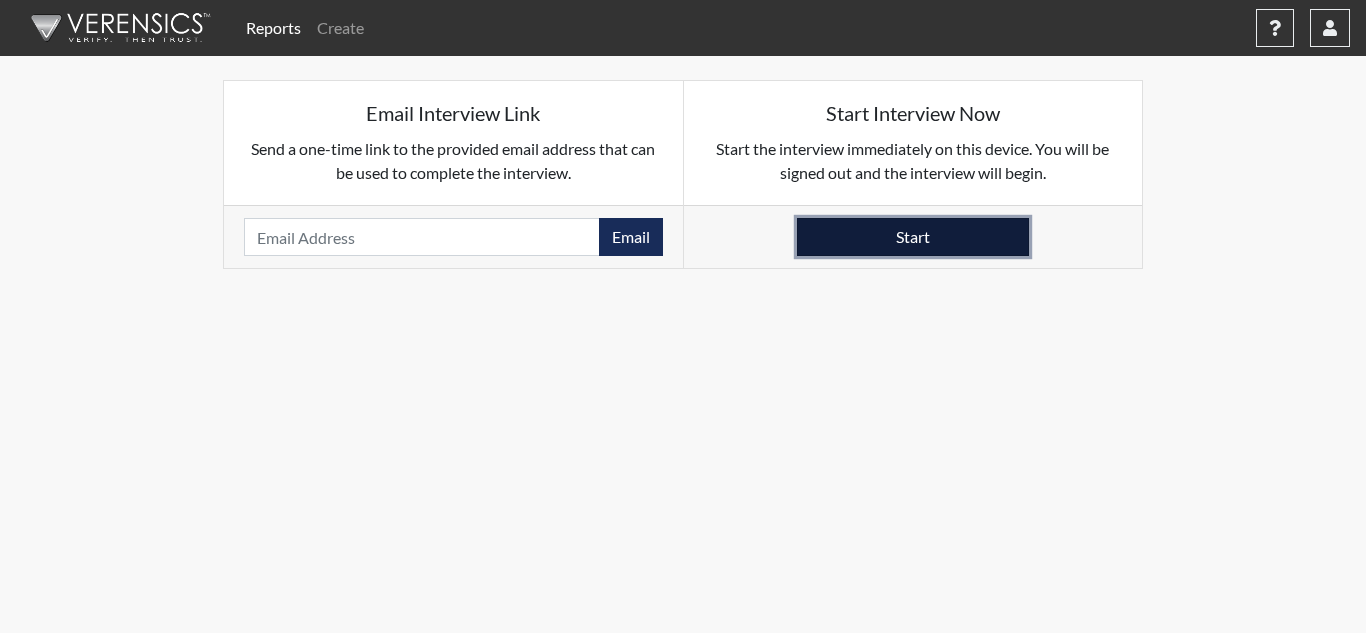 click on "Start" at bounding box center [913, 237] 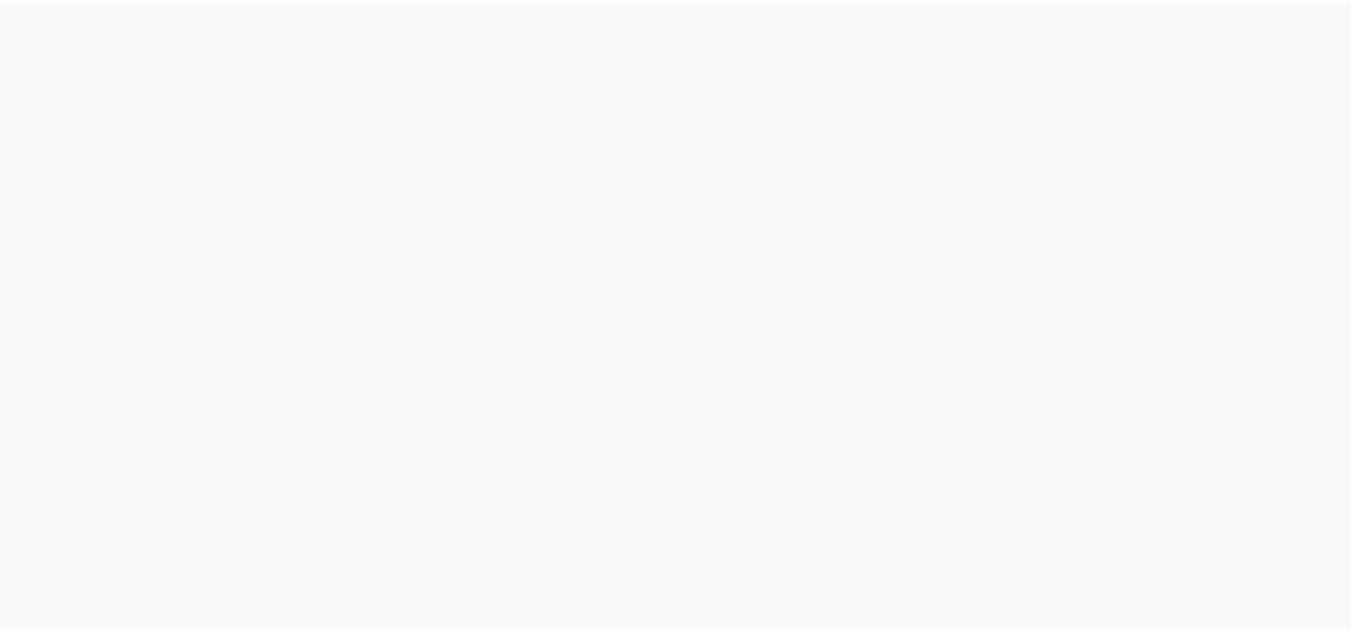 scroll, scrollTop: 0, scrollLeft: 0, axis: both 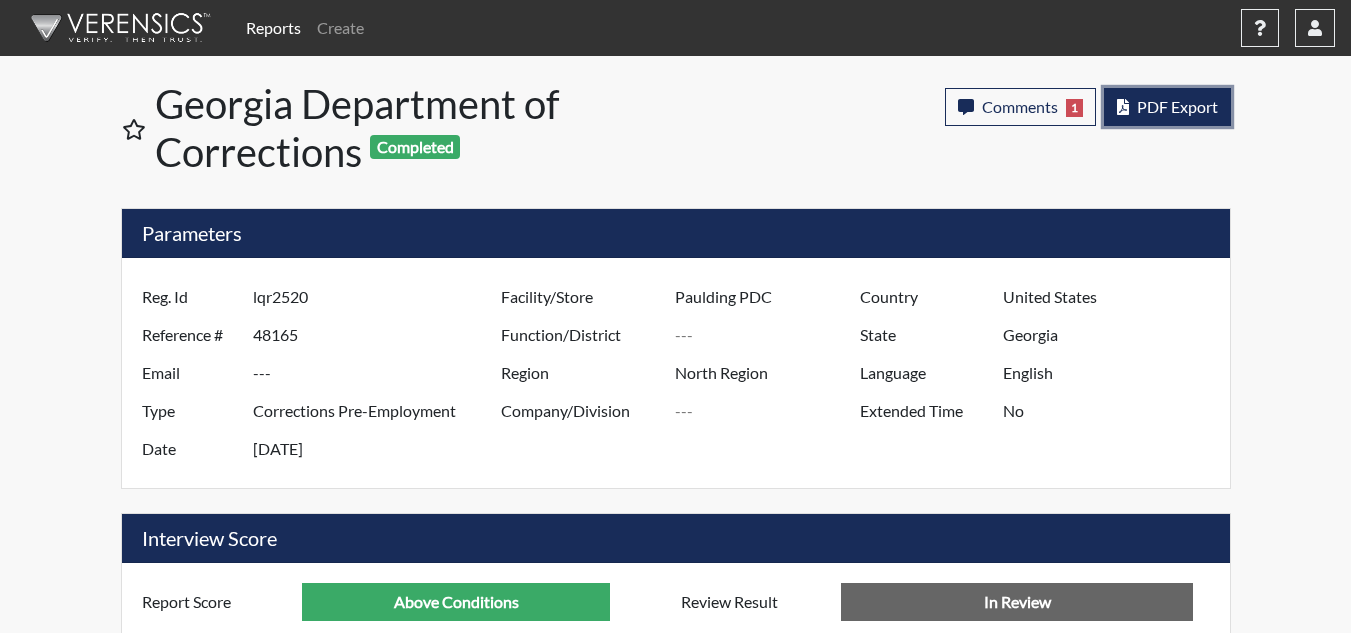 click on "PDF Export" at bounding box center [1177, 106] 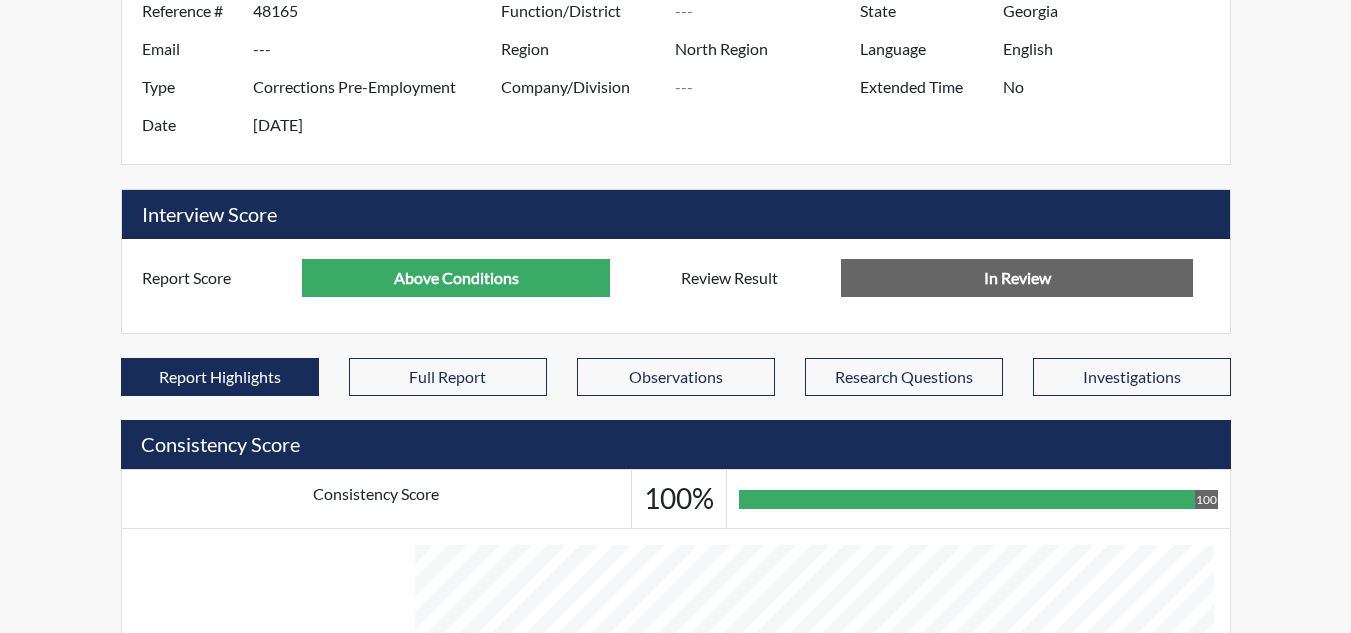 scroll, scrollTop: 0, scrollLeft: 0, axis: both 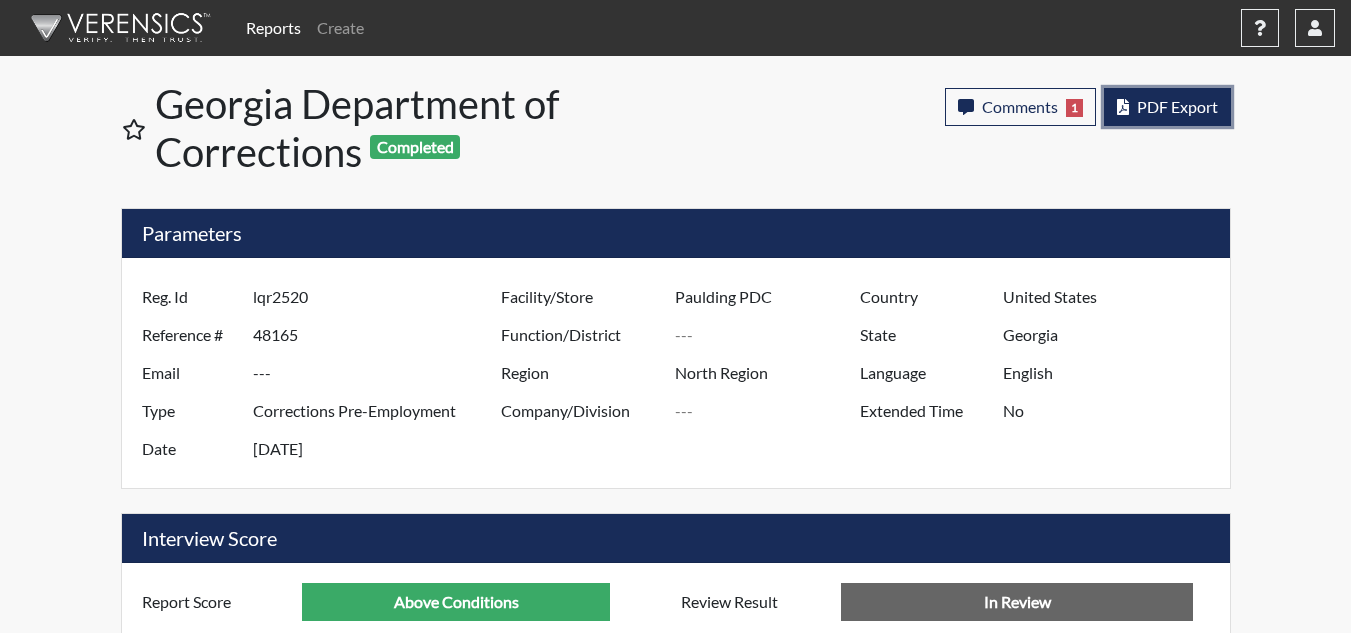 click on "PDF Export" at bounding box center [1167, 107] 